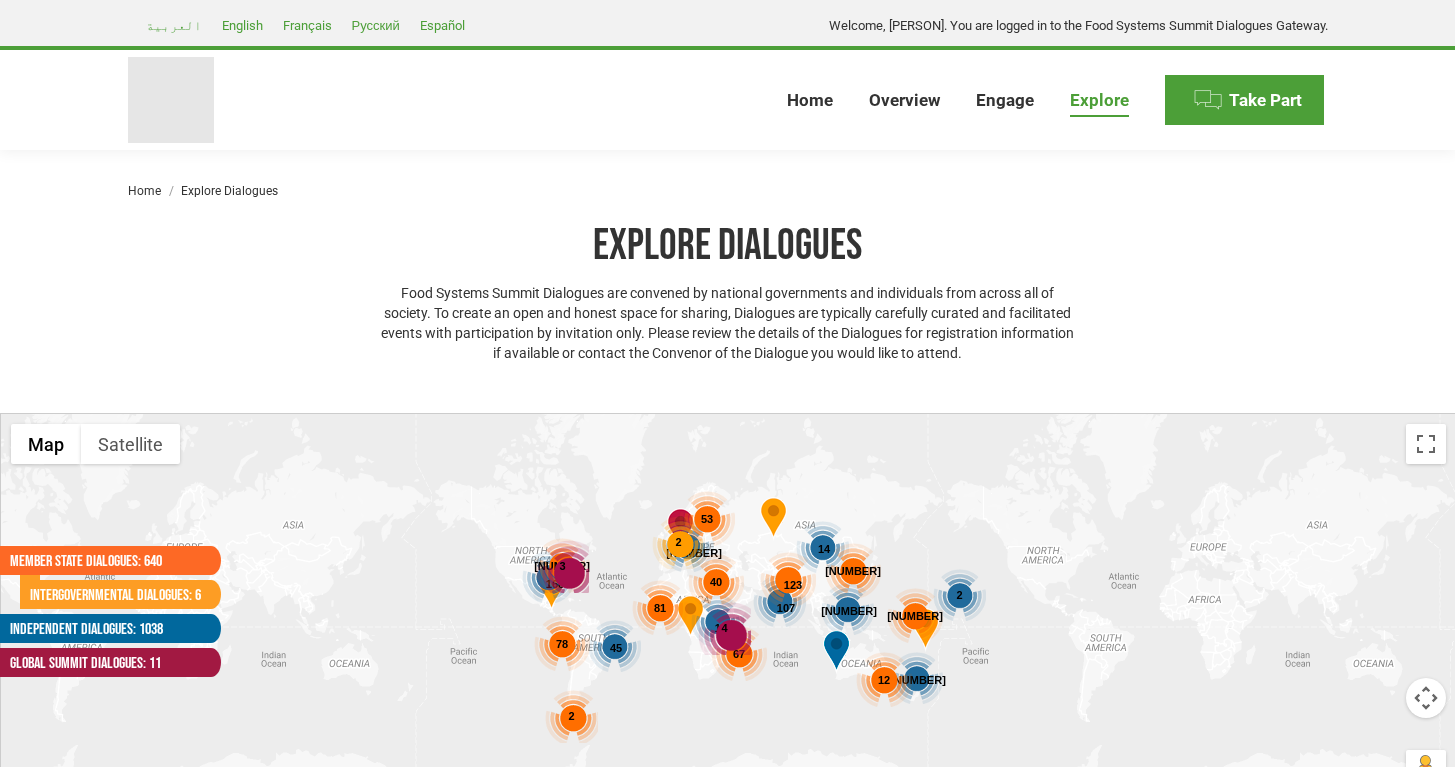 select 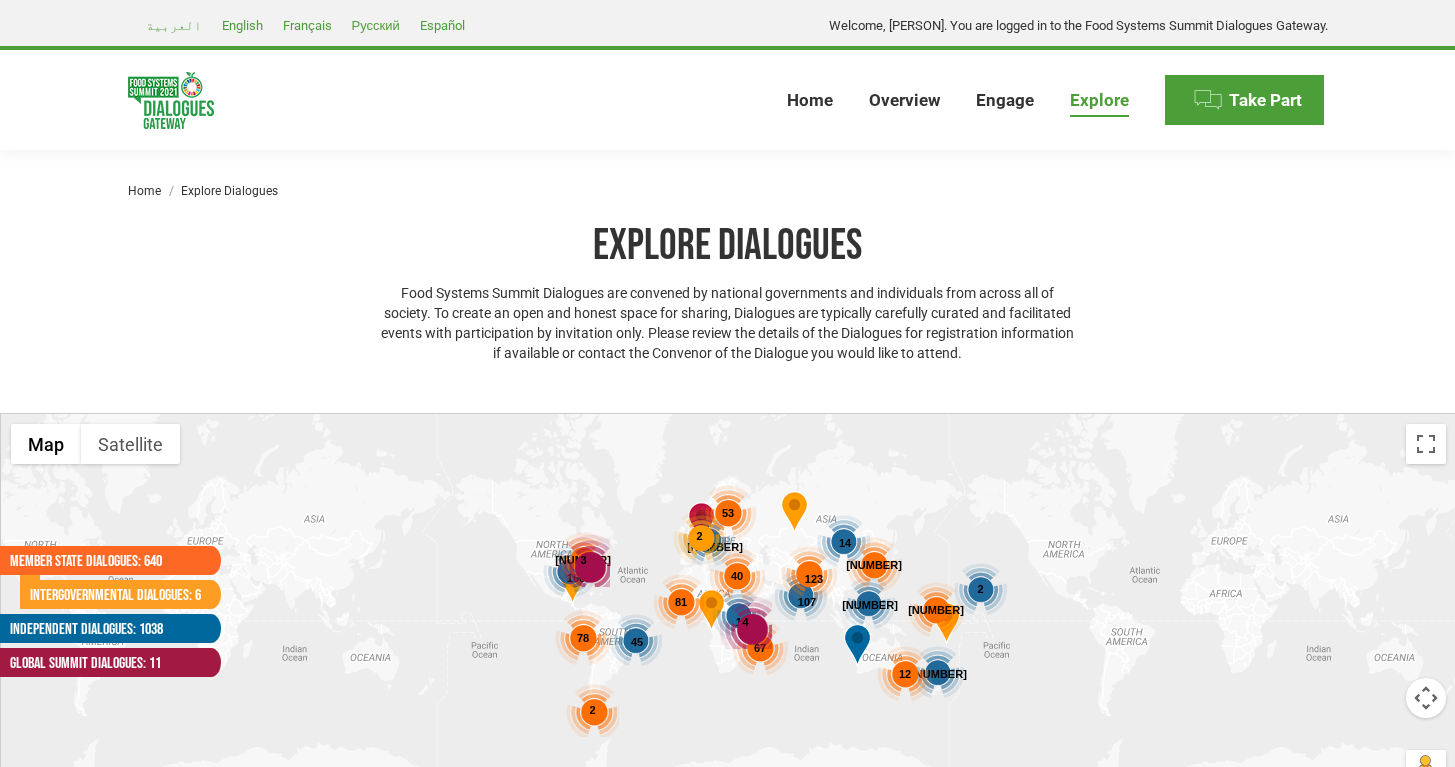 drag, startPoint x: 564, startPoint y: 481, endPoint x: 585, endPoint y: 469, distance: 24.186773 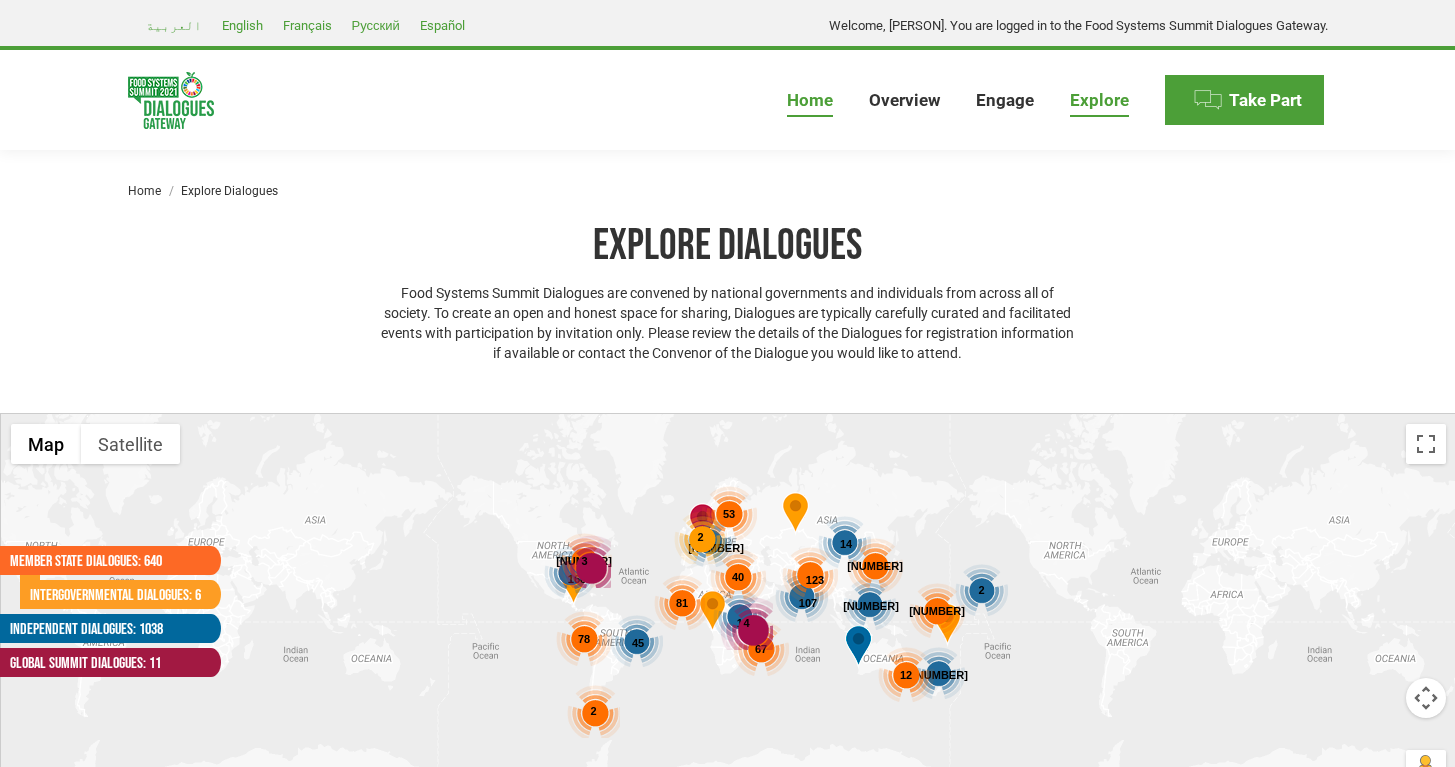 click on "Home" at bounding box center (810, 100) 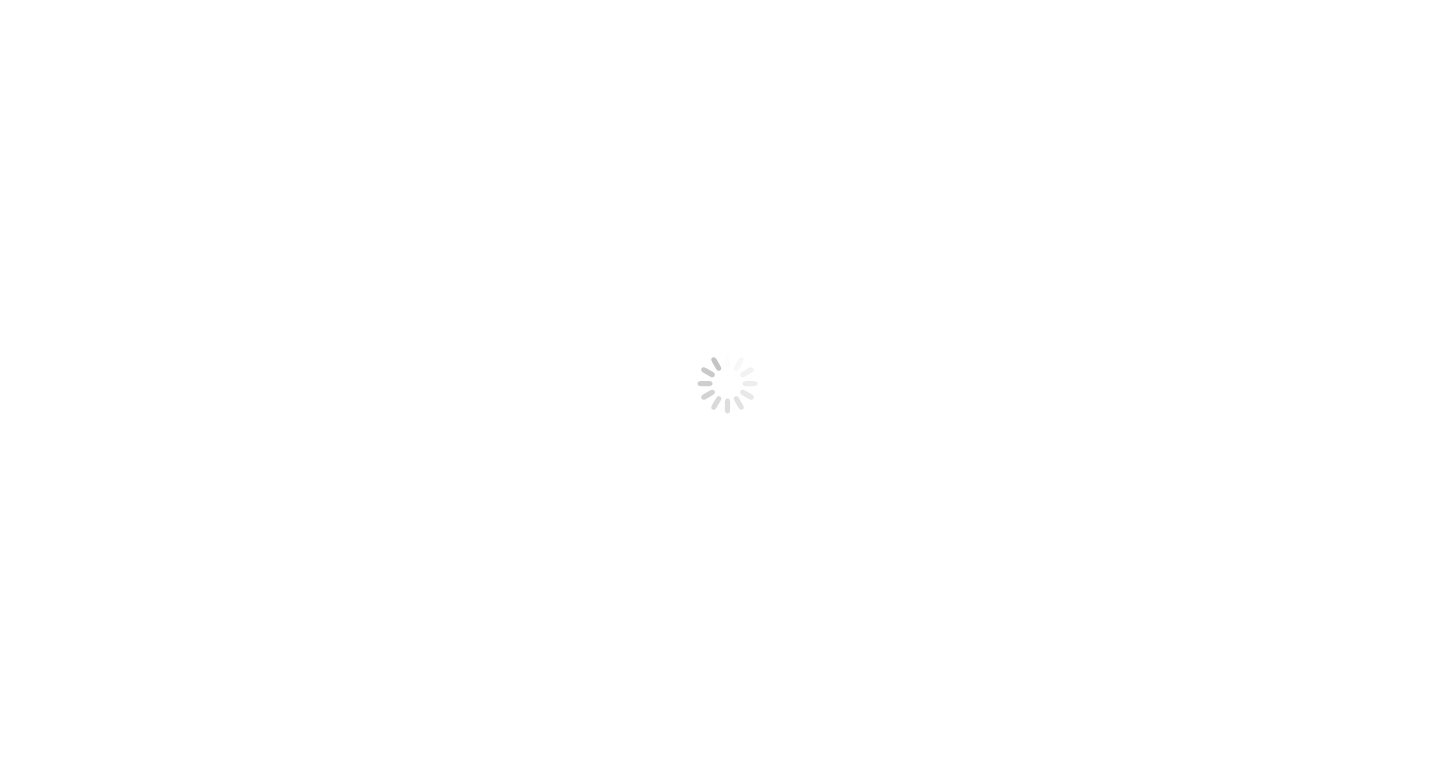 scroll, scrollTop: 0, scrollLeft: 0, axis: both 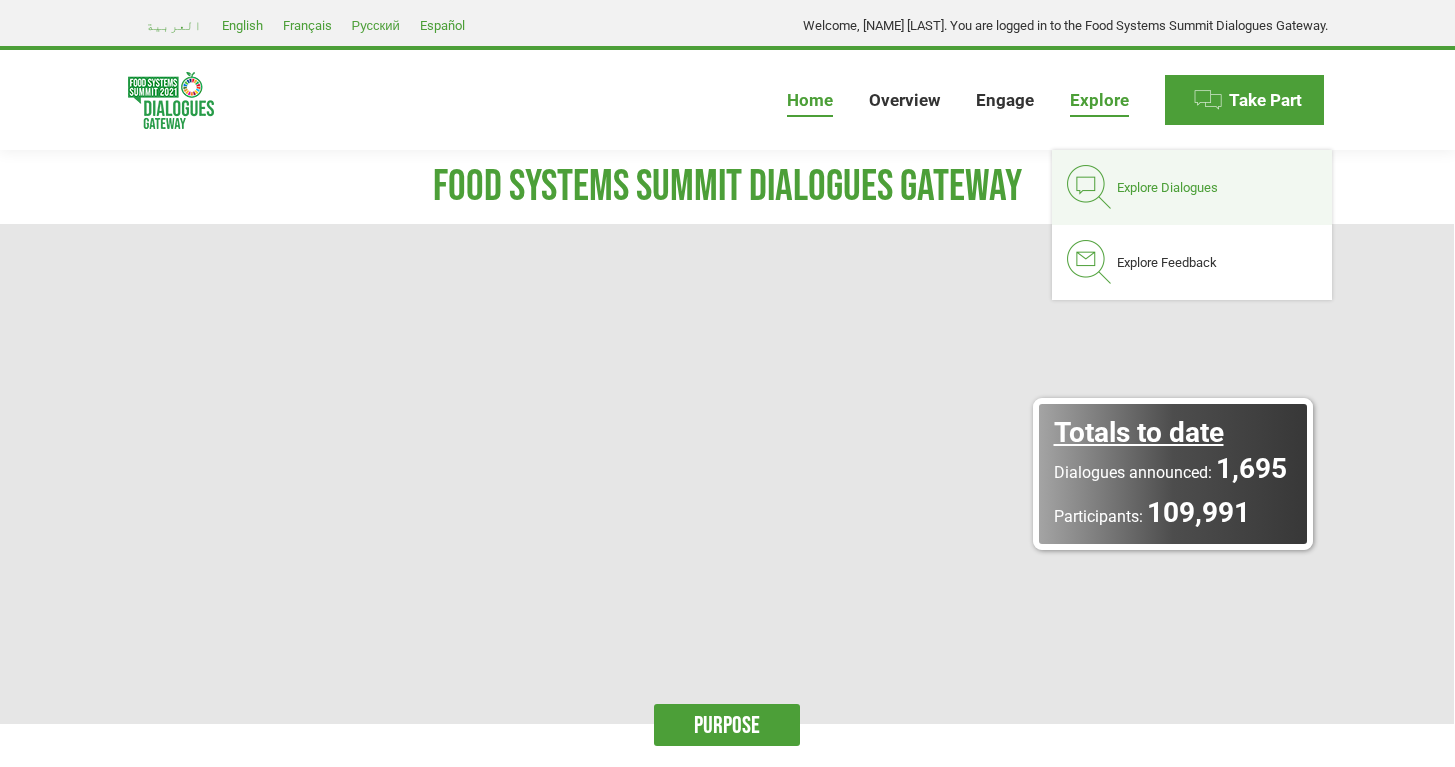 click on "Explore Dialogues" at bounding box center (1167, 187) 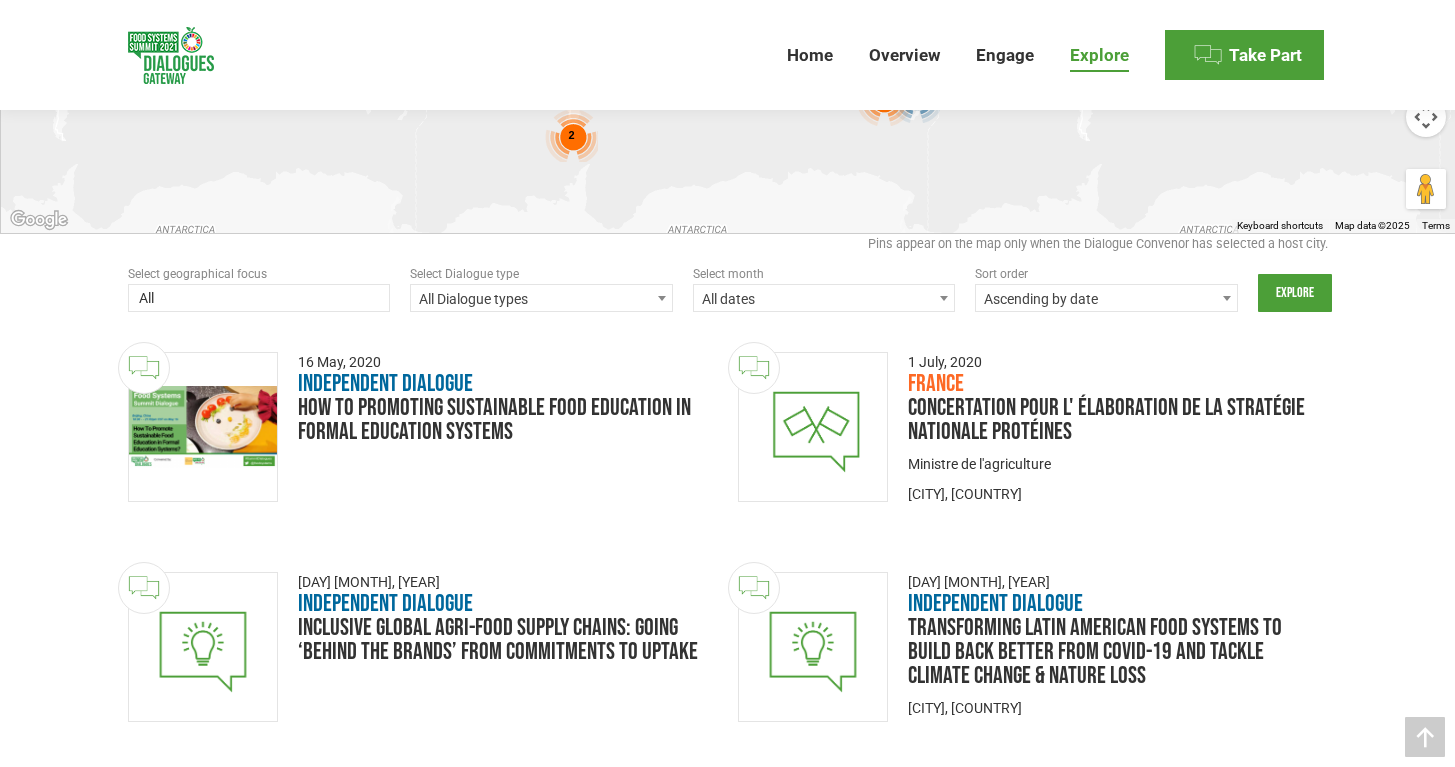 scroll, scrollTop: 587, scrollLeft: 0, axis: vertical 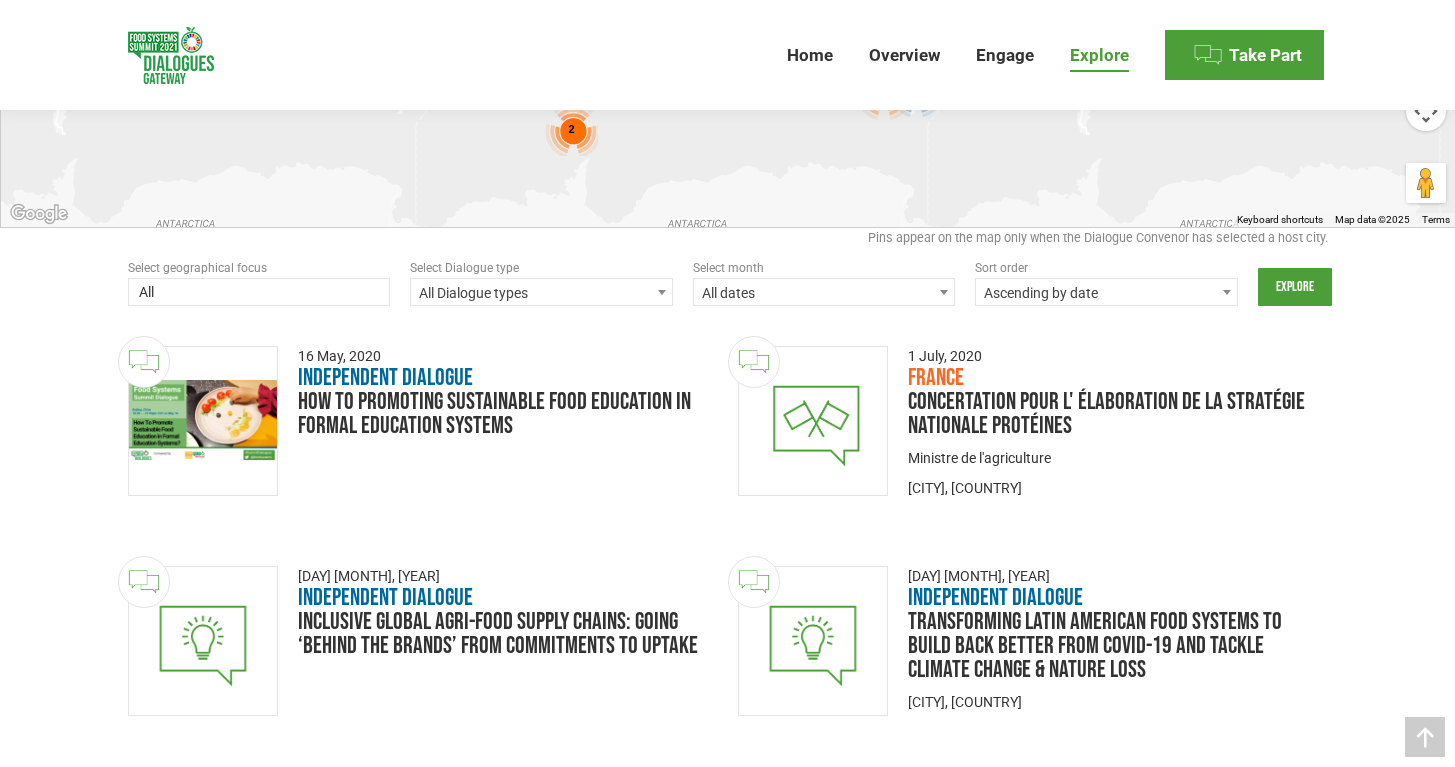 click at bounding box center [259, 294] 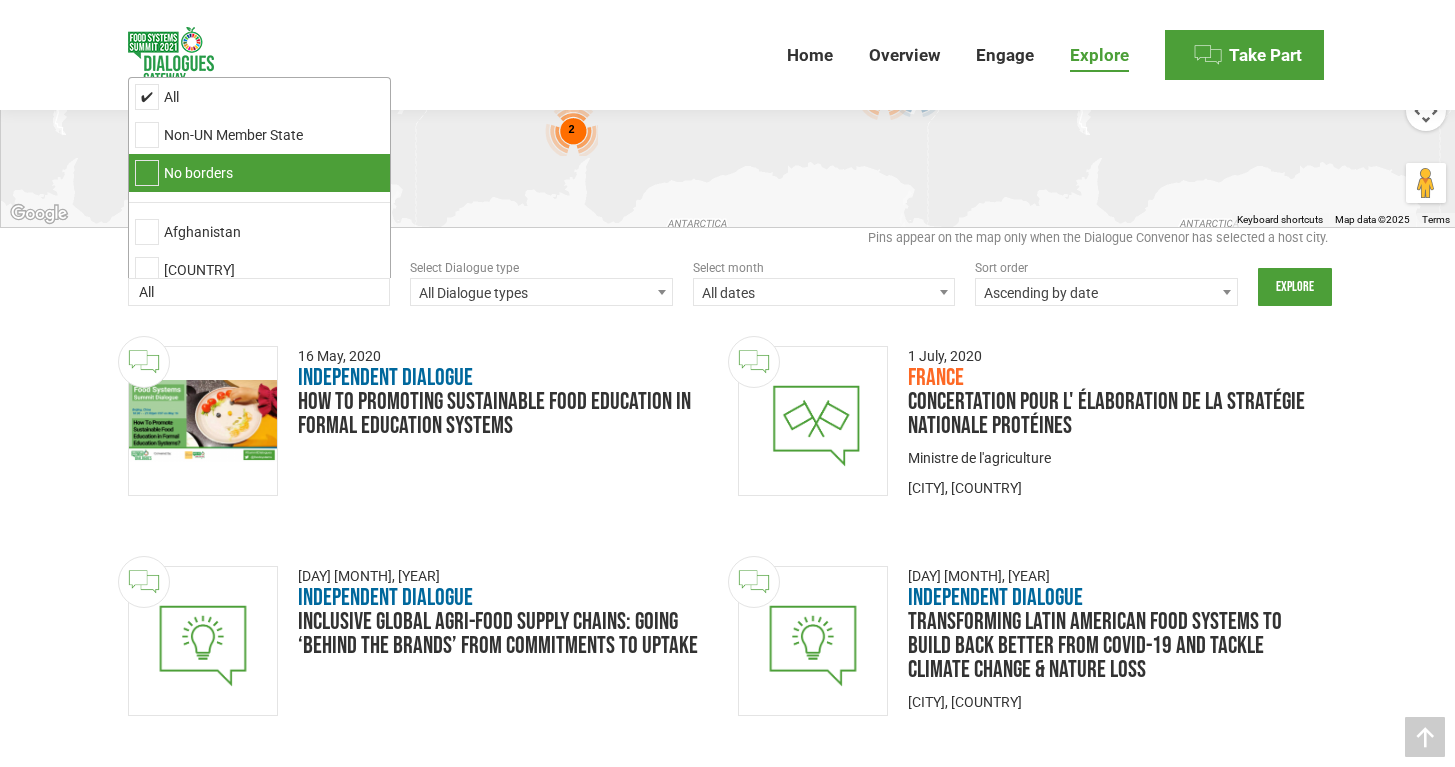click on "All dates" at bounding box center (824, 293) 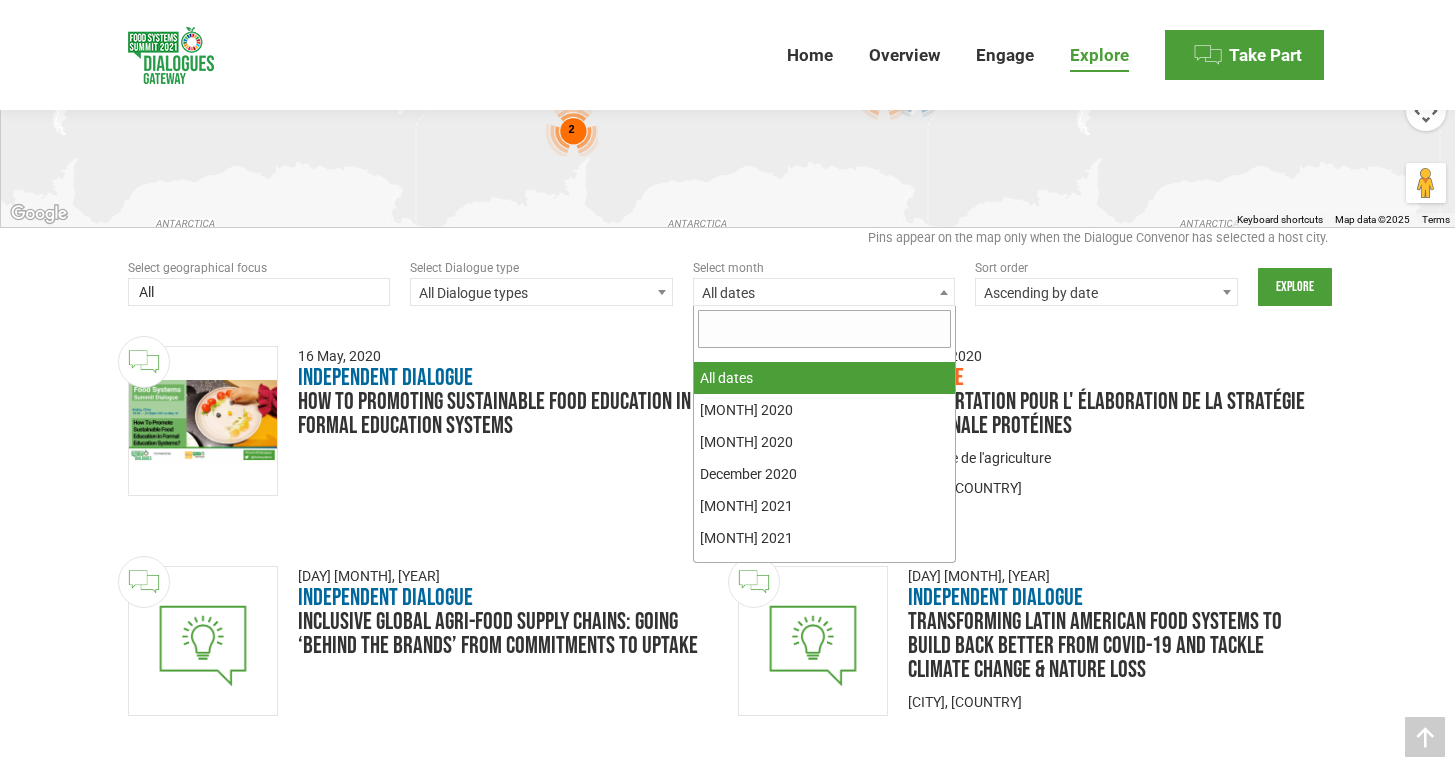 click on "Explore Dialogues Food Systems Summit Dialogues are convened by national governments and individuals from across all of society.				To create an open and honest space for sharing, Dialogues are typically carefully curated and facilitated events with participation by invitation only.				Please review the details of the Dialogues for registration information if available or contact the Convenor of the Dialogue you would like to attend.
Member State Dialogues: 640
Intergovernmental Dialogues: 6
Independent Dialogues: 1038
Global Summit Dialogues: 11 ← Move left → Move right ↑ Move up ↓ Move down + Zoom in - Zoom out Home Jump left by 75% End Jump right by 75% Page Up Jump up by 75% Page Down Jump down by 75%
187
107
168
192
45
24
31
14
2
123
53
81
78
67
49
40
12
46
2
34
2
4" at bounding box center (727, 1278) 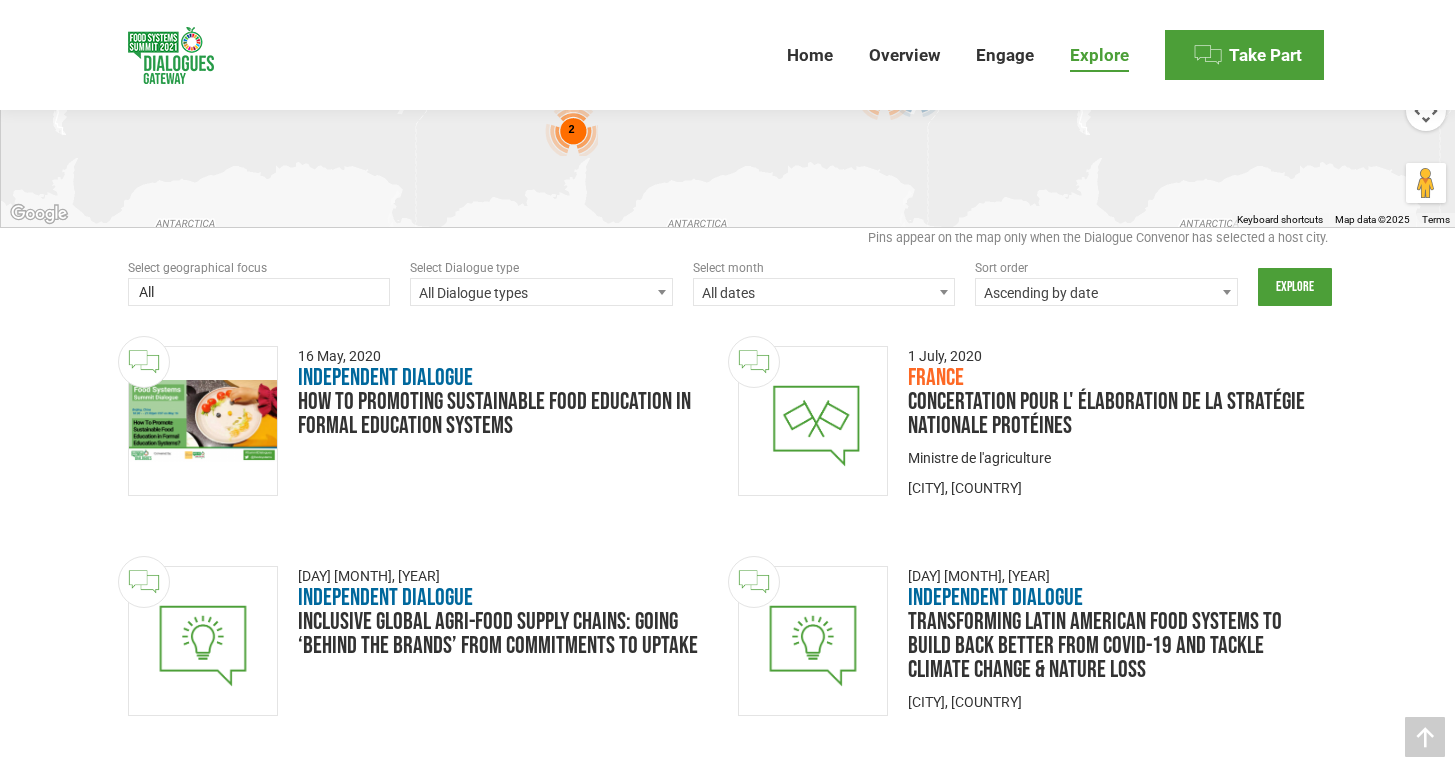 click at bounding box center (259, 294) 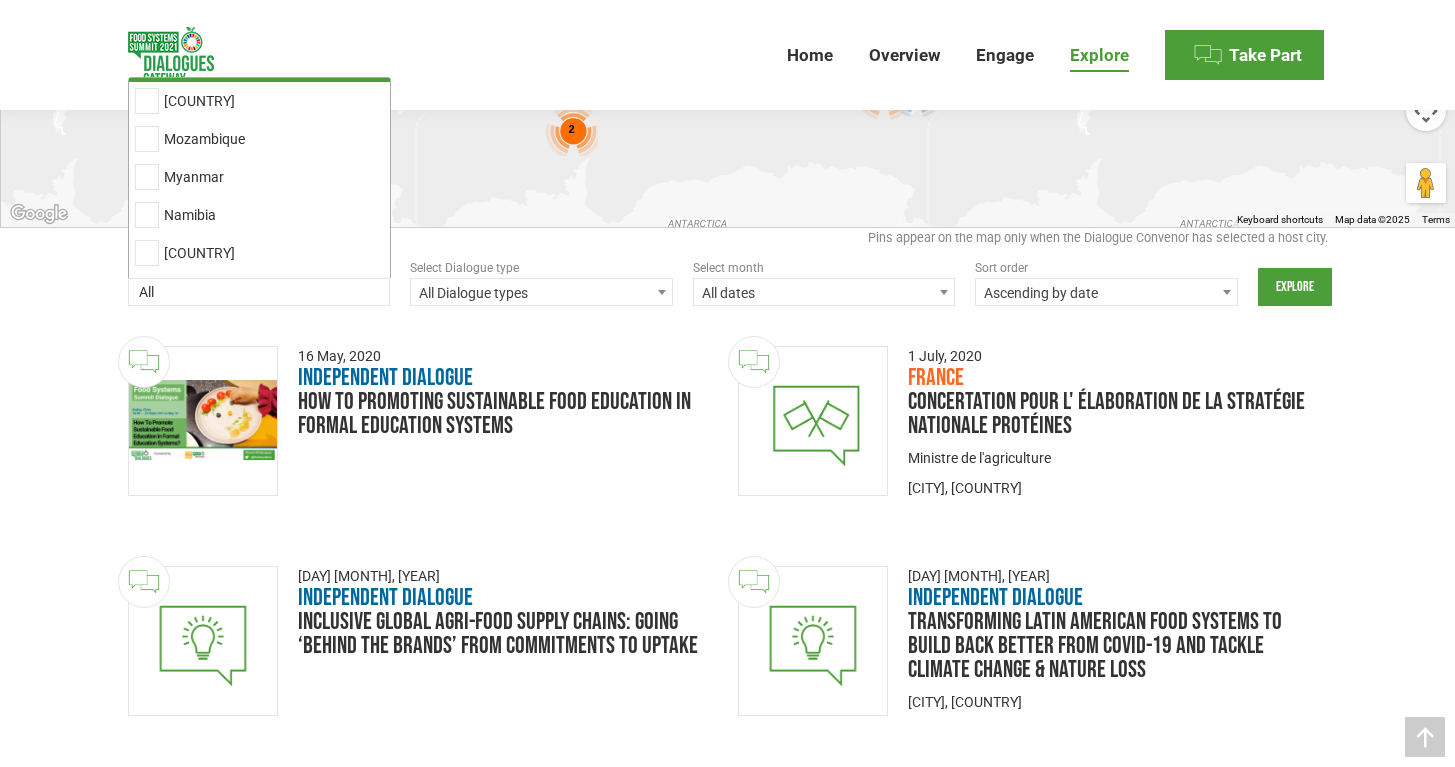 scroll, scrollTop: 4567, scrollLeft: 0, axis: vertical 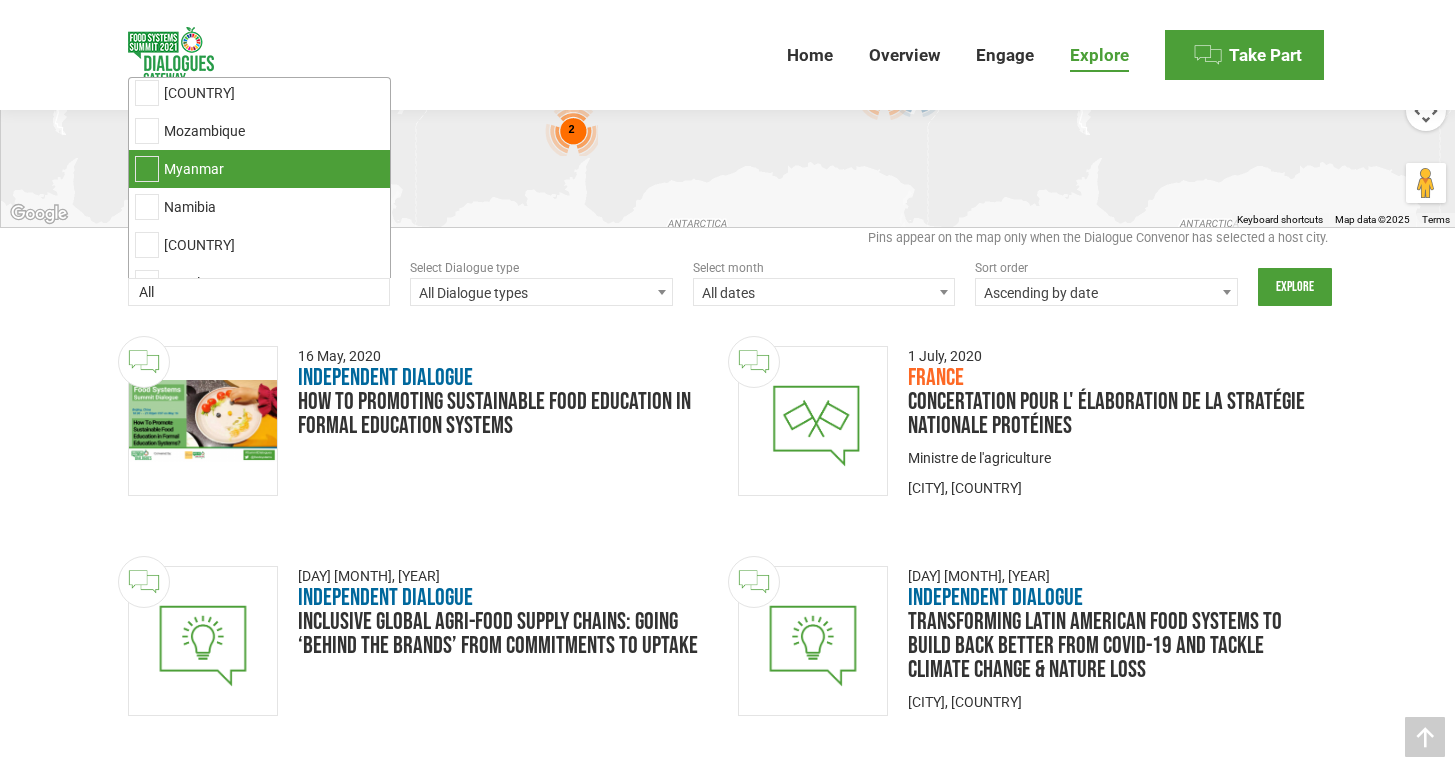 click on "Myanmar" at bounding box center [259, 169] 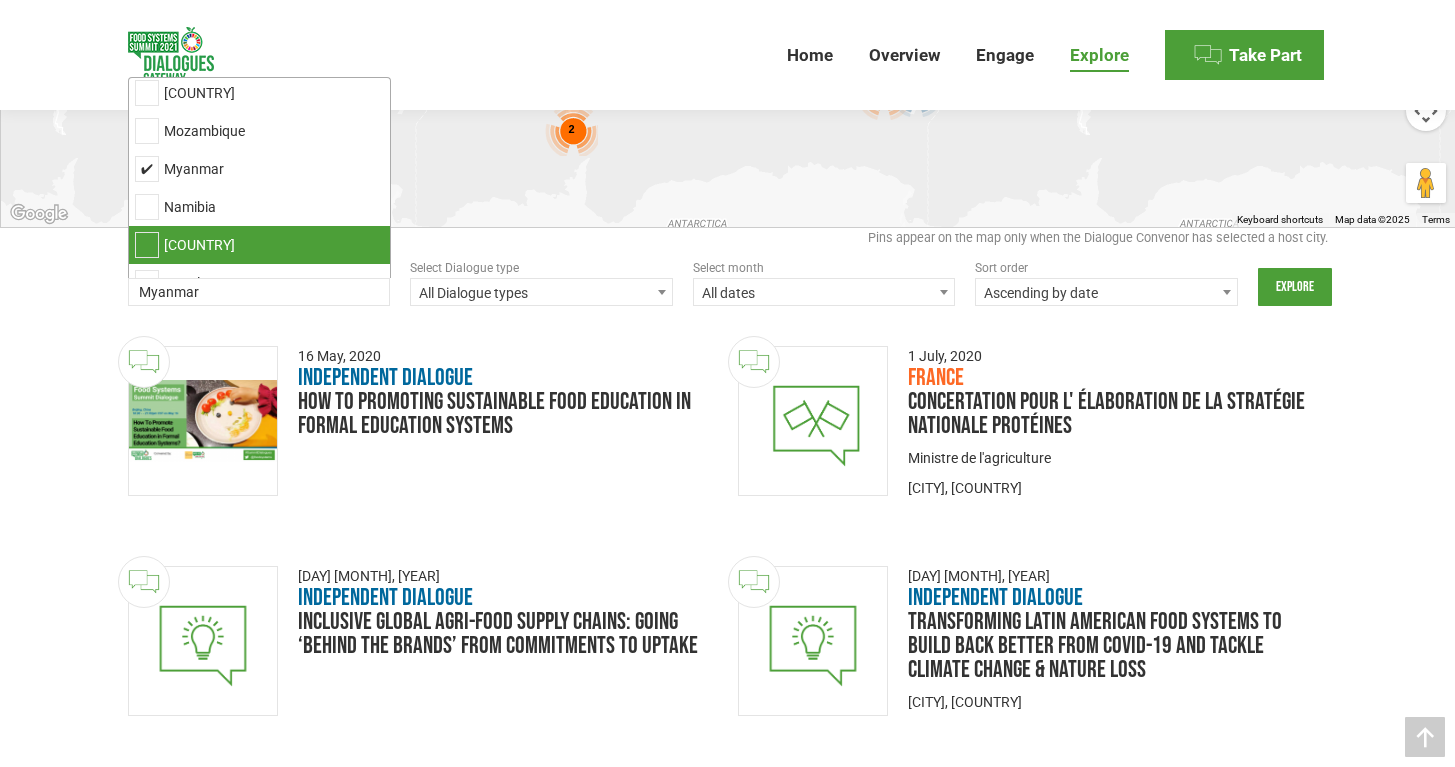 click on "Explore Dialogues Food Systems Summit Dialogues are convened by national governments and individuals from across all of society.				To create an open and honest space for sharing, Dialogues are typically carefully curated and facilitated events with participation by invitation only.				Please review the details of the Dialogues for registration information if available or contact the Convenor of the Dialogue you would like to attend.
Member State Dialogues: 640
Intergovernmental Dialogues: 6
Independent Dialogues: 1038
Global Summit Dialogues: 11 ← Move left → Move right ↑ Move up ↓ Move down + Zoom in - Zoom out Home Jump left by 75% End Jump right by 75% Page Up Jump up by 75% Page Down Jump down by 75%
187
107
168
192
45
24
31
14
2
123
53
81
78
67
49
40
12
46
2
34
2
4" at bounding box center (727, 1278) 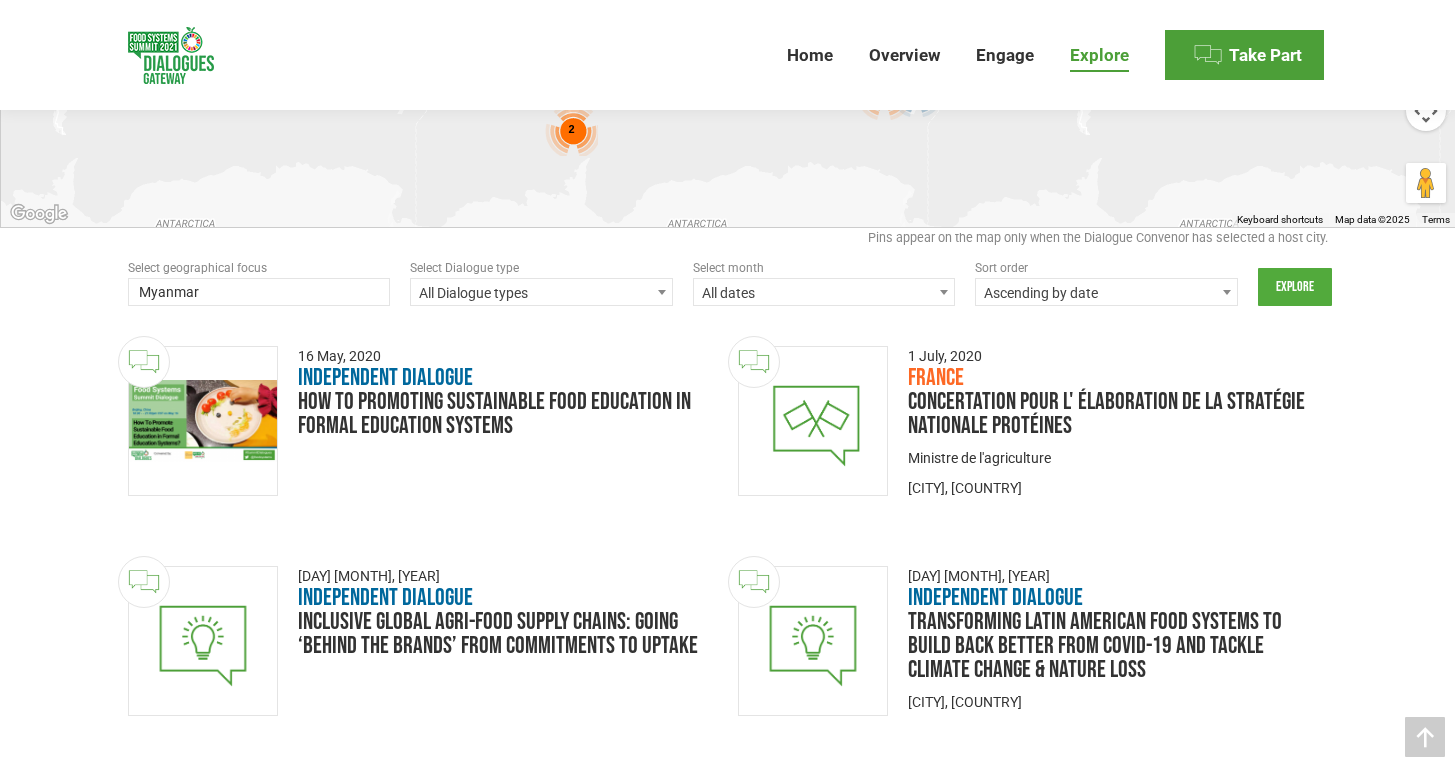 click on "Explore" at bounding box center (1295, 287) 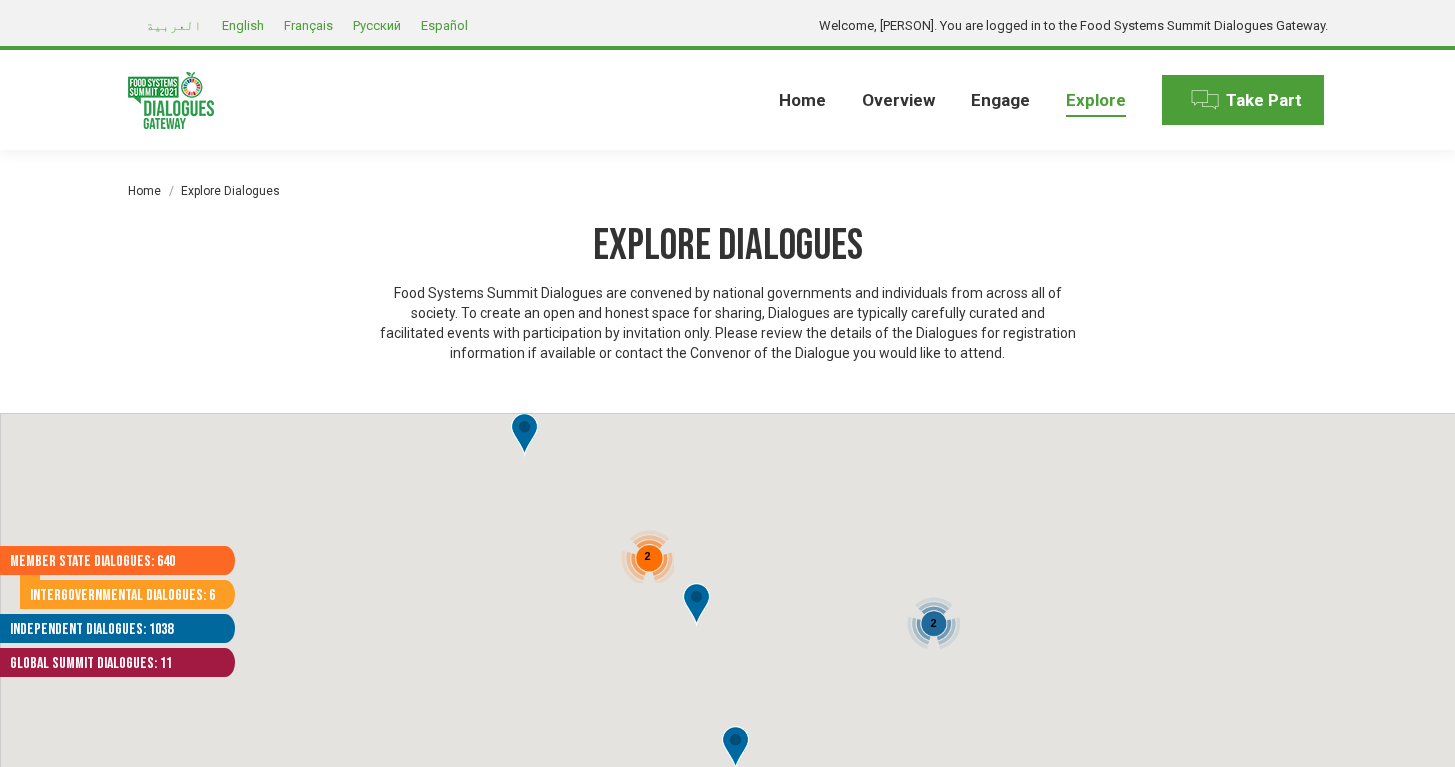 scroll, scrollTop: 0, scrollLeft: 0, axis: both 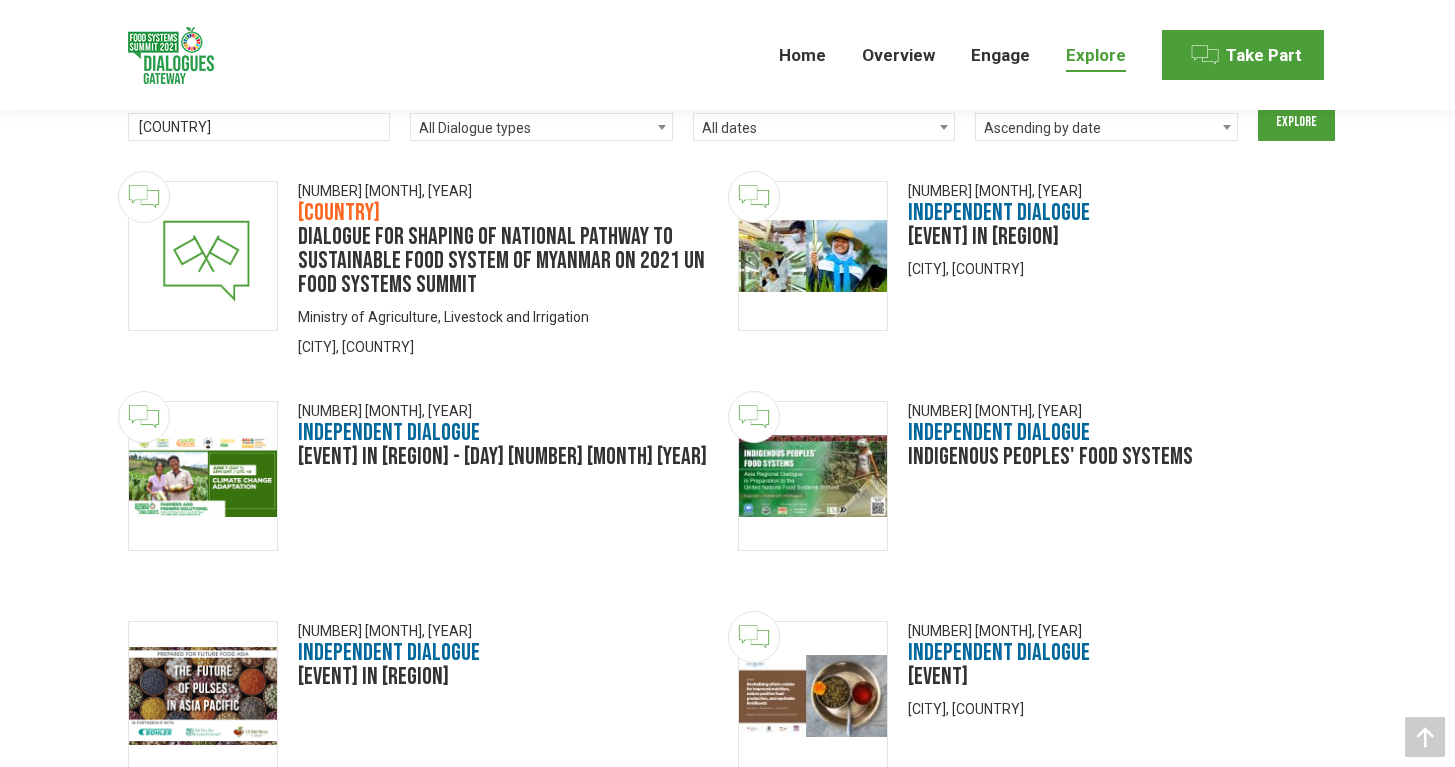click on "Explore Dialogues
Food Systems Summit Dialogues are convened by national governments and individuals from across all of society.				To create an open and honest space for sharing, Dialogues are typically carefully curated and facilitated events with participation by invitation only.				Please review the details of the Dialogues for registration information if available or contact the Convenor of the Dialogue you would like to attend.
Member State Dialogues: 640
Intergovernmental Dialogues: 6
Independent Dialogues: 1038
Global Summit Dialogues: 11
← Move left → Move right ↑ Move up ↓ Move down + Zoom in - Zoom out Home Jump left by 75% End Jump right by 75% Page Up Jump up by 75% Page Down Jump down by 75%
2
2
Use ⌘ + scroll to zoom the map Map Terrain Satellite Labels Keyboard shortcuts Map Data Map data ©2025 Google, INEGI Map data ©2025 Google, INEGI 500 km		Terms" at bounding box center (727, 516) 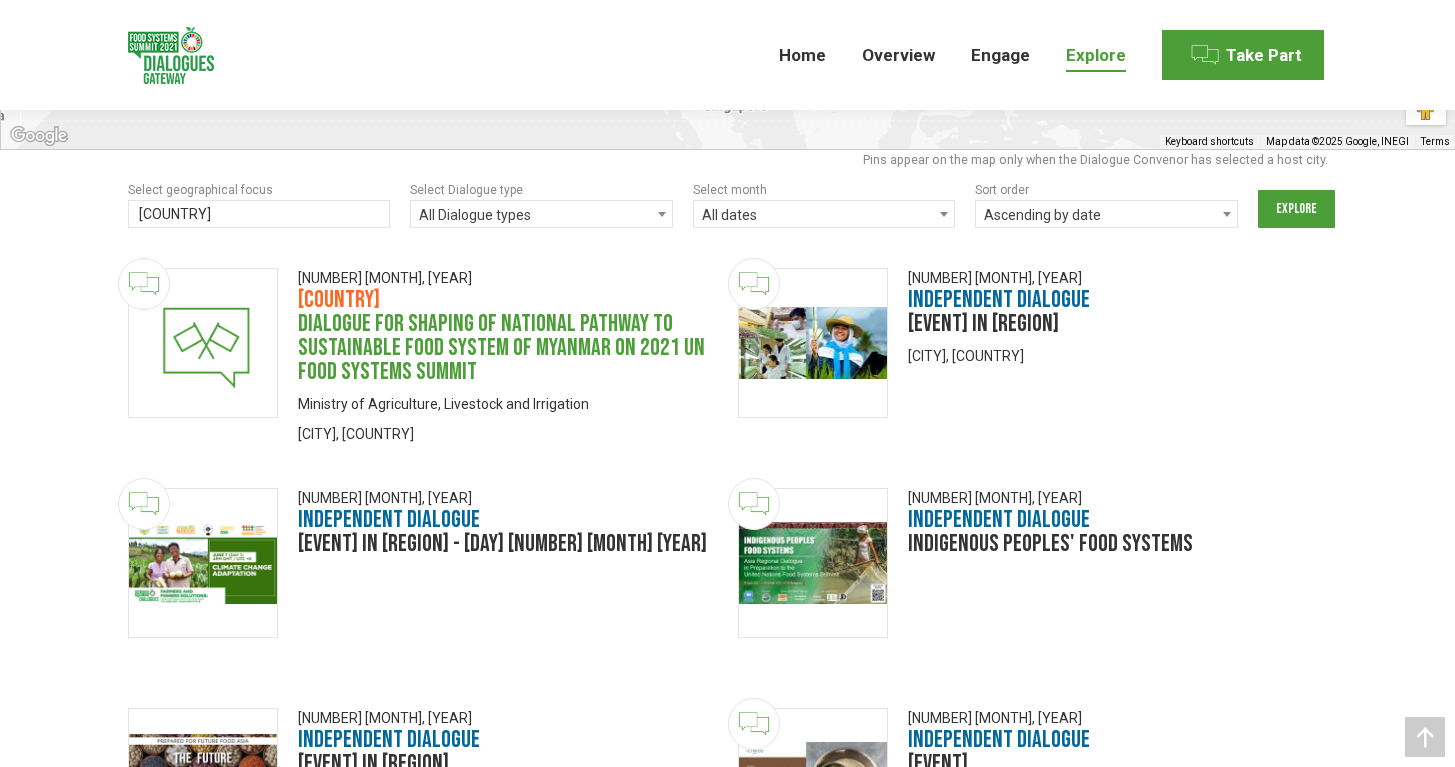 click on "Dialogue for Shaping of National Pathway to Sustainable Food System of Myanmar on 2021 UN Food Systems Summit" at bounding box center (501, 347) 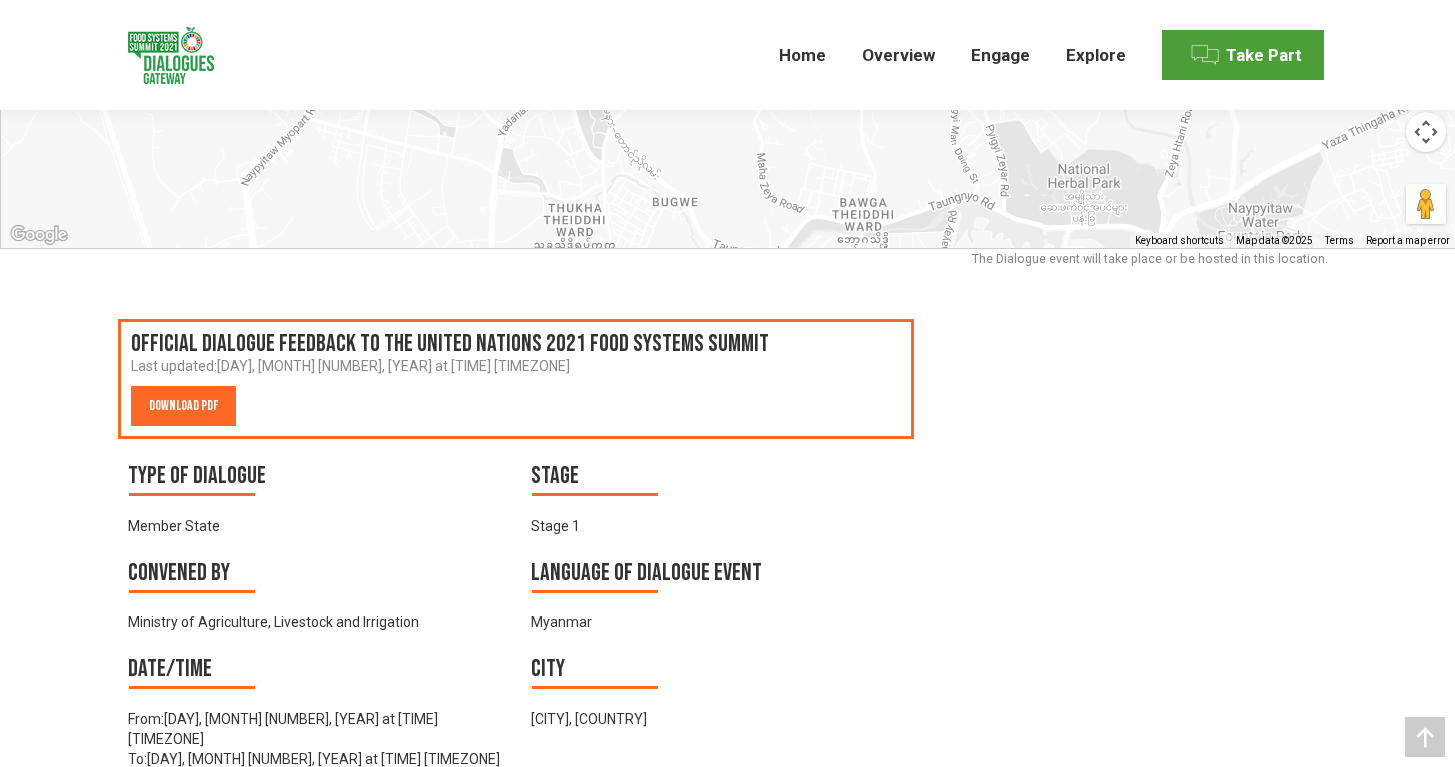 scroll, scrollTop: 536, scrollLeft: 0, axis: vertical 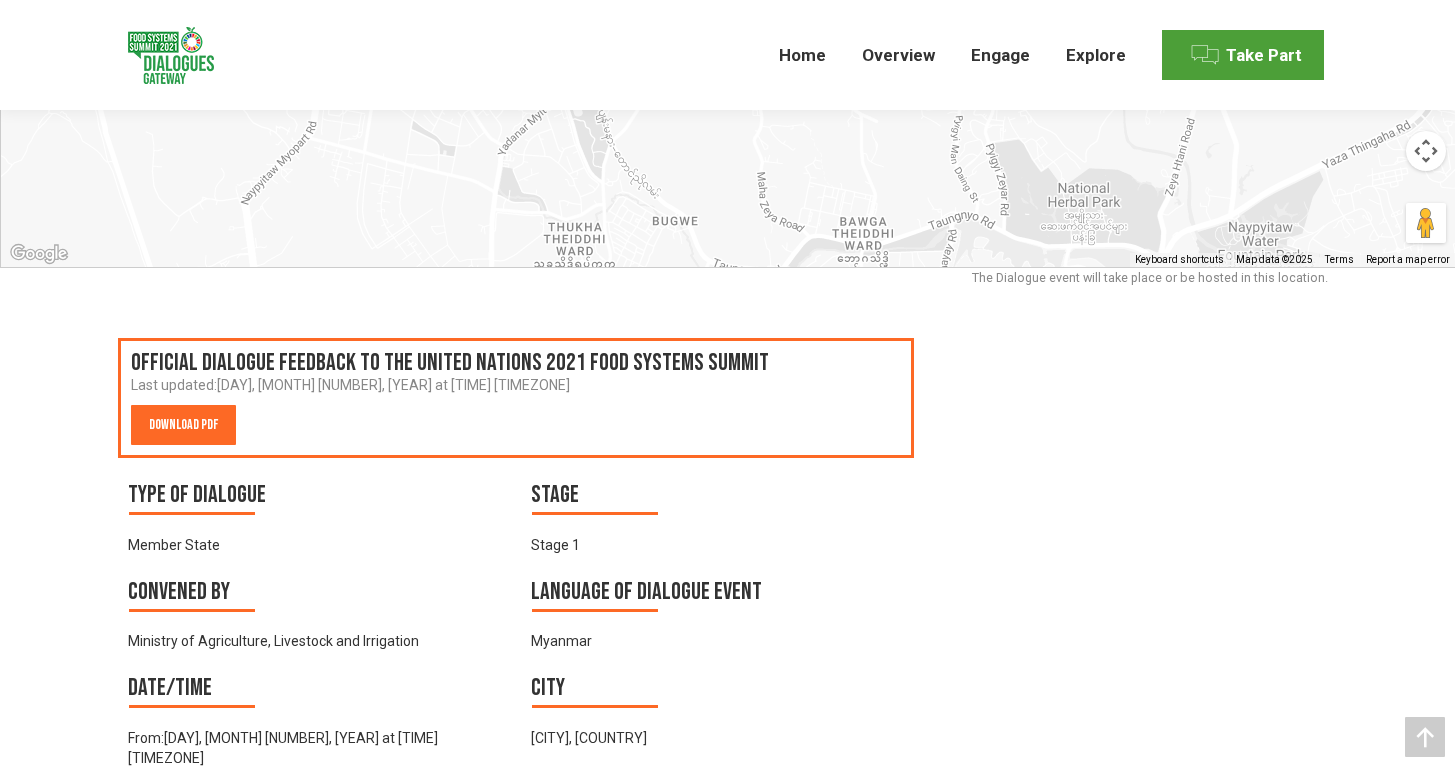 click on "Download PDF" at bounding box center [183, 425] 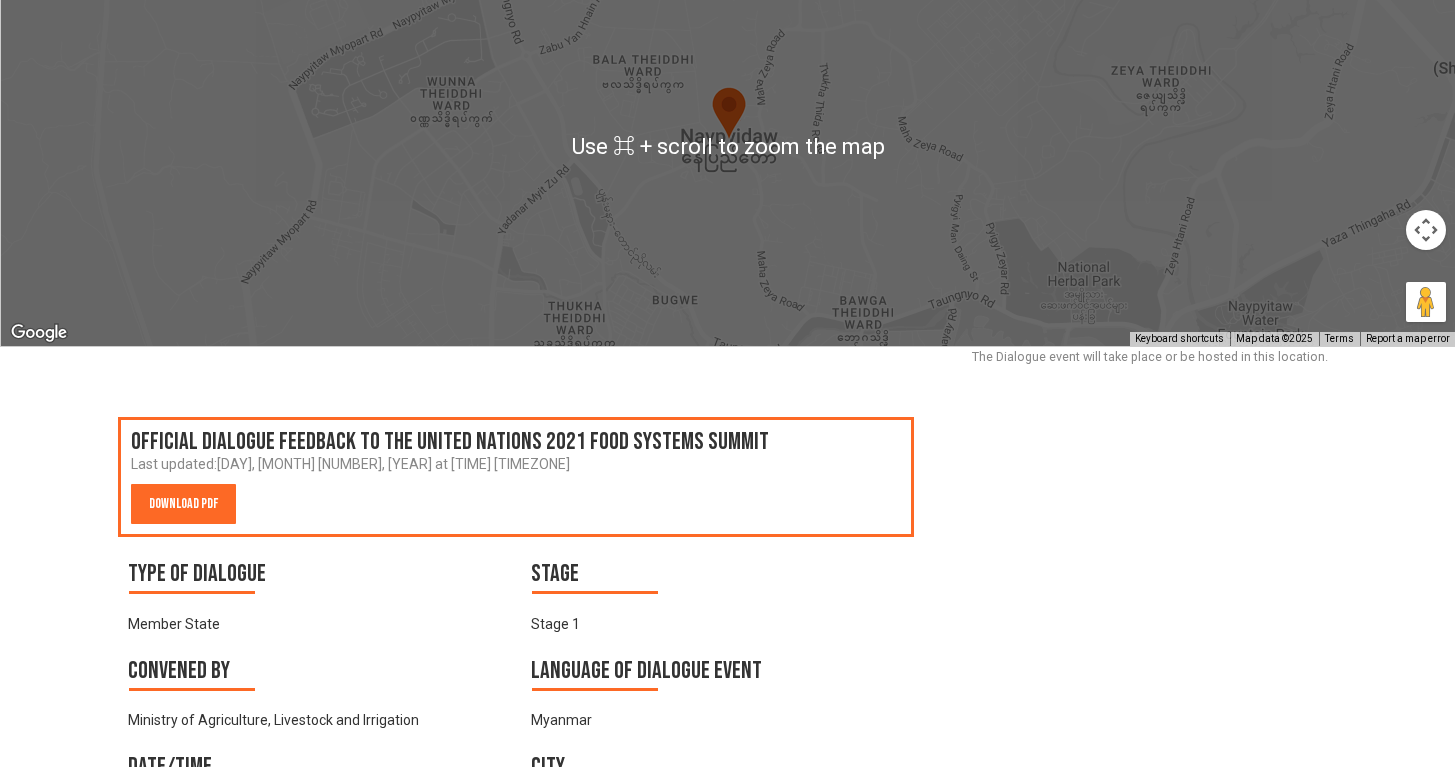 scroll, scrollTop: 0, scrollLeft: 0, axis: both 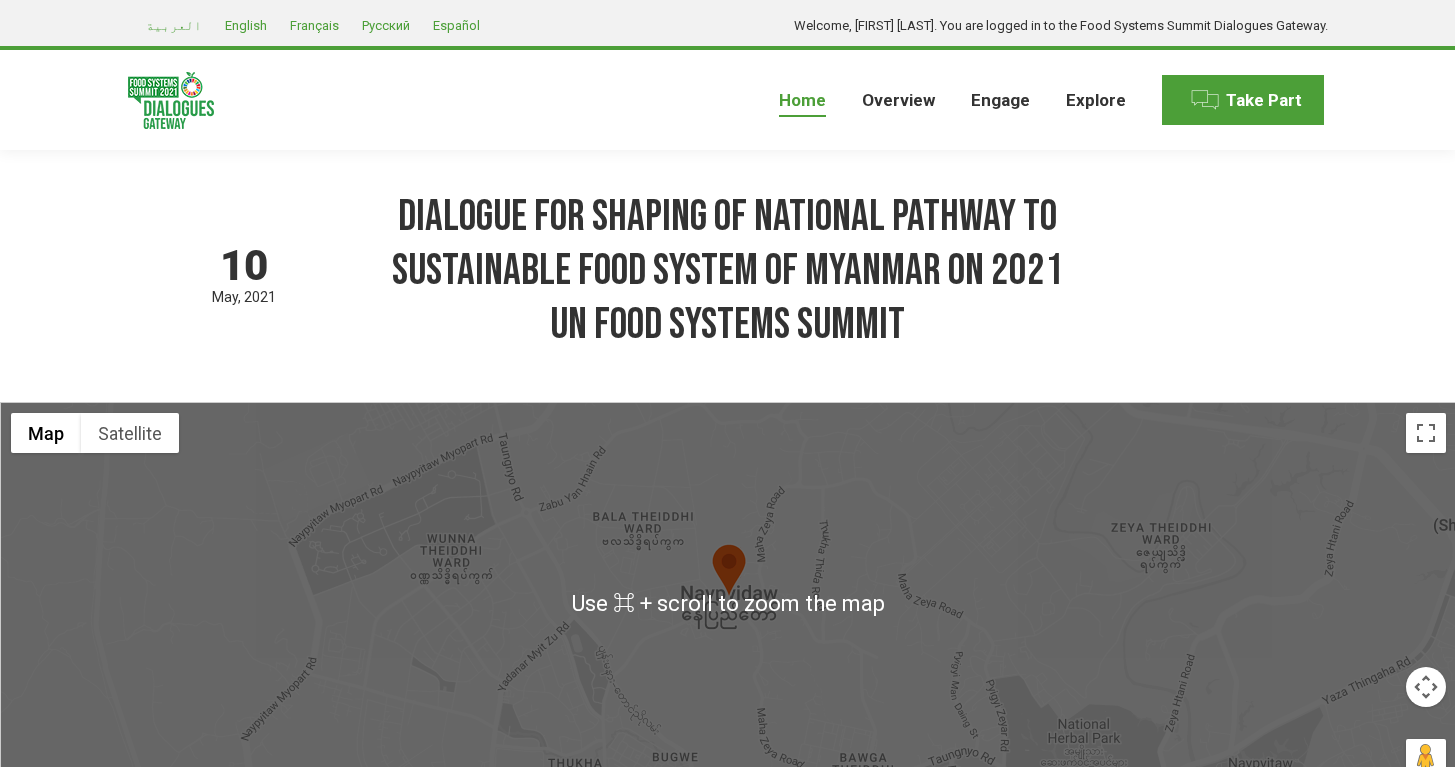 click on "Home" at bounding box center [802, 100] 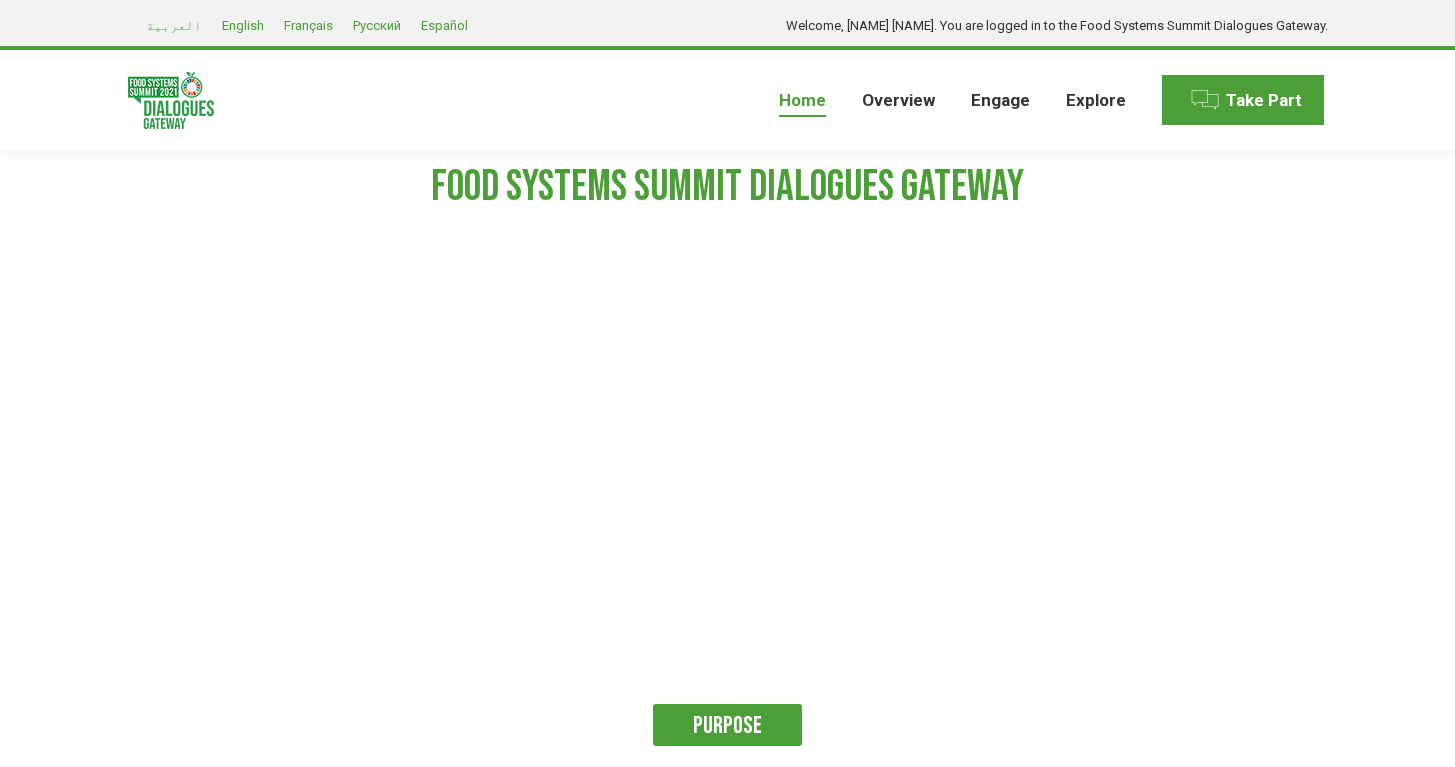 scroll, scrollTop: 0, scrollLeft: 0, axis: both 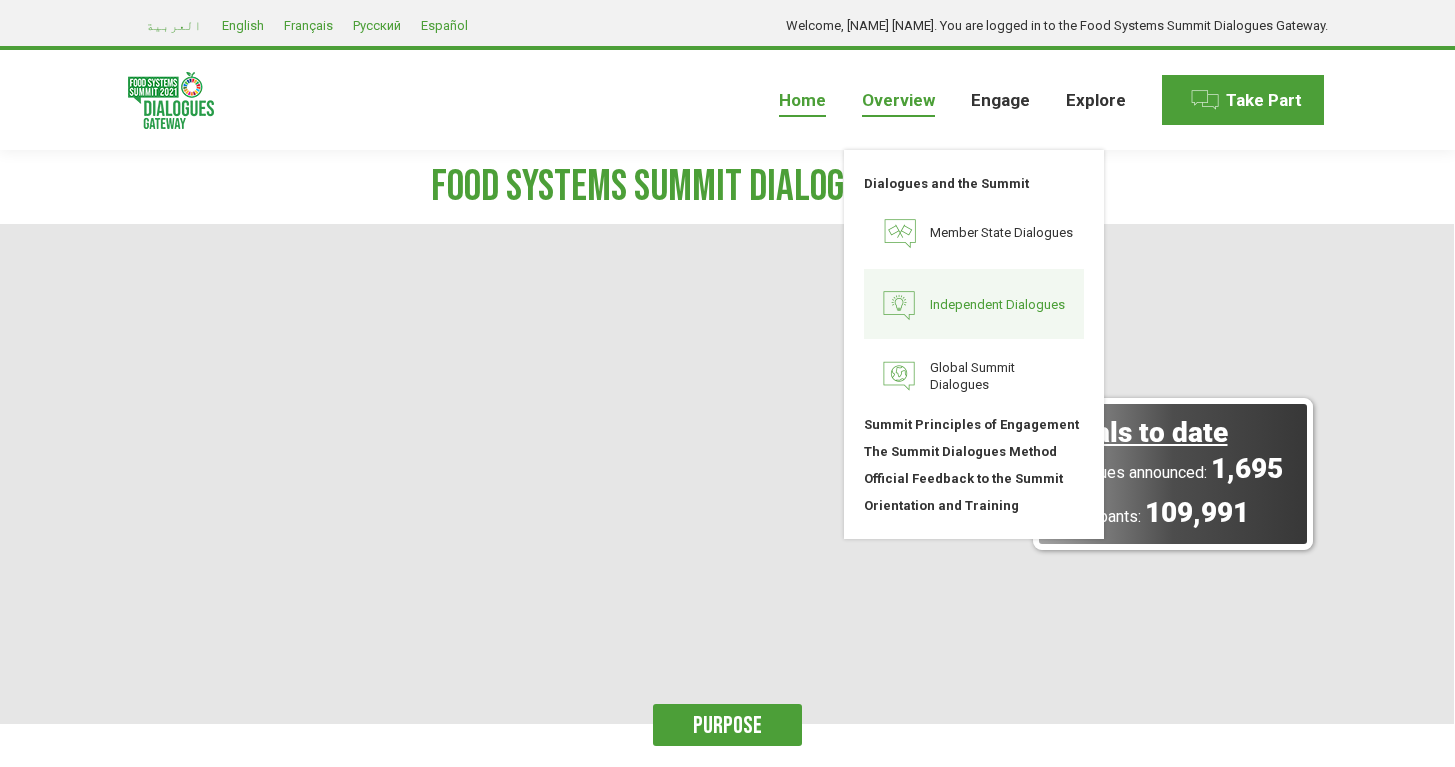 click on "Independent Dialogues" at bounding box center [974, 304] 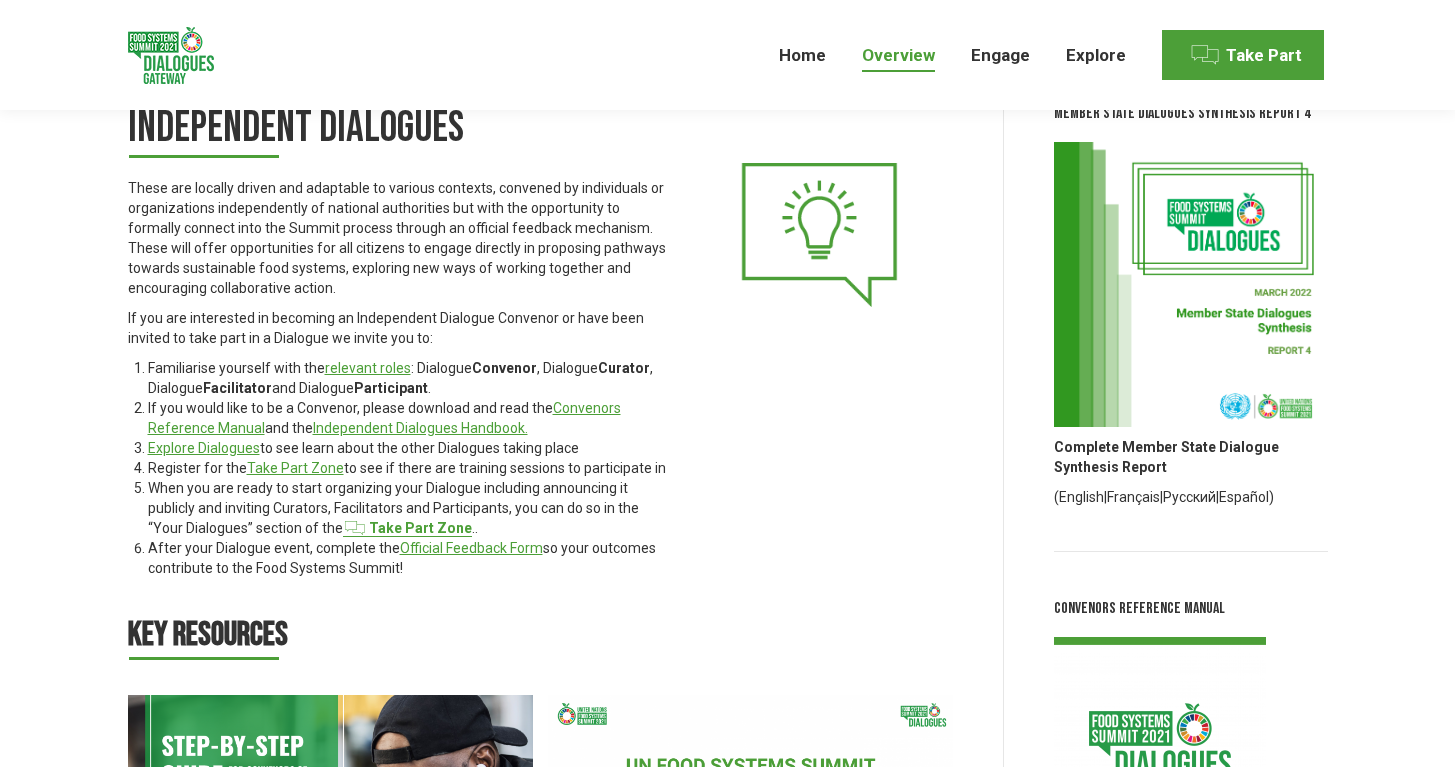 scroll, scrollTop: 136, scrollLeft: 0, axis: vertical 